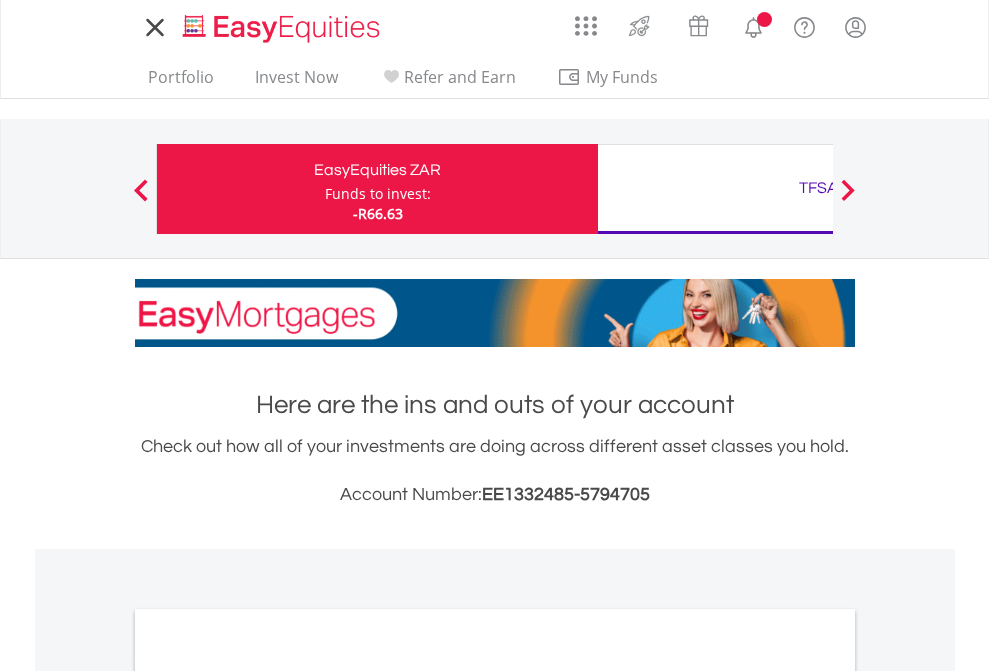 scroll, scrollTop: 0, scrollLeft: 0, axis: both 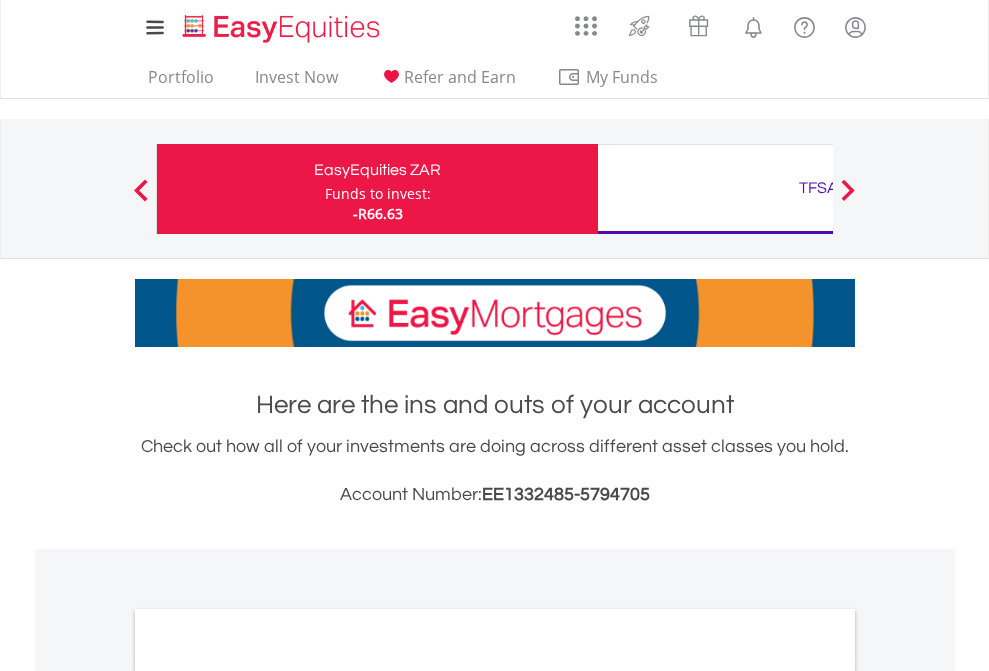 click on "Funds to invest:" at bounding box center (378, 194) 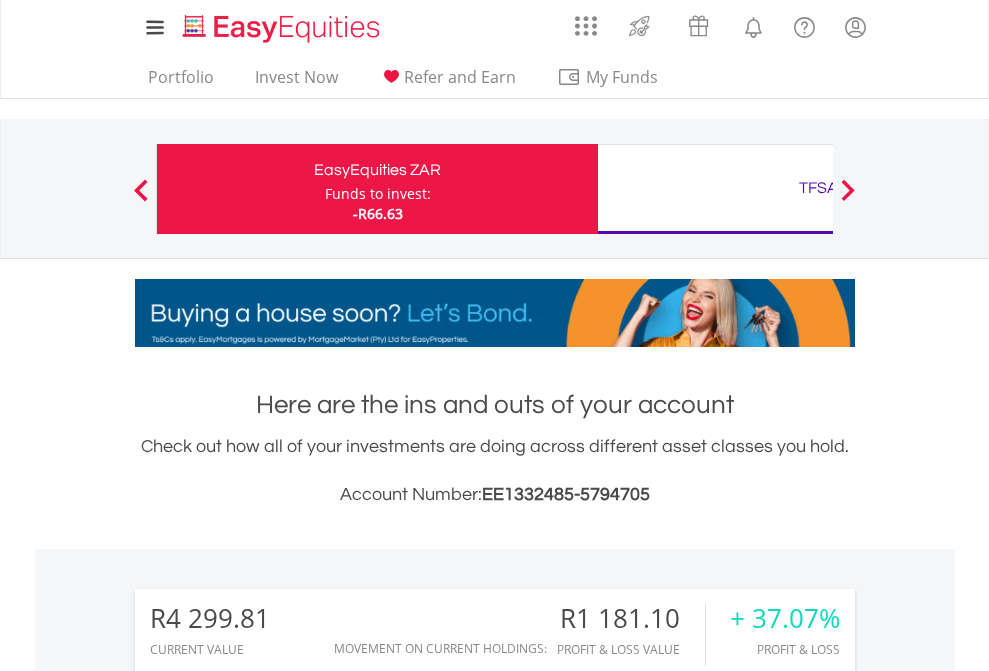 scroll, scrollTop: 999808, scrollLeft: 999687, axis: both 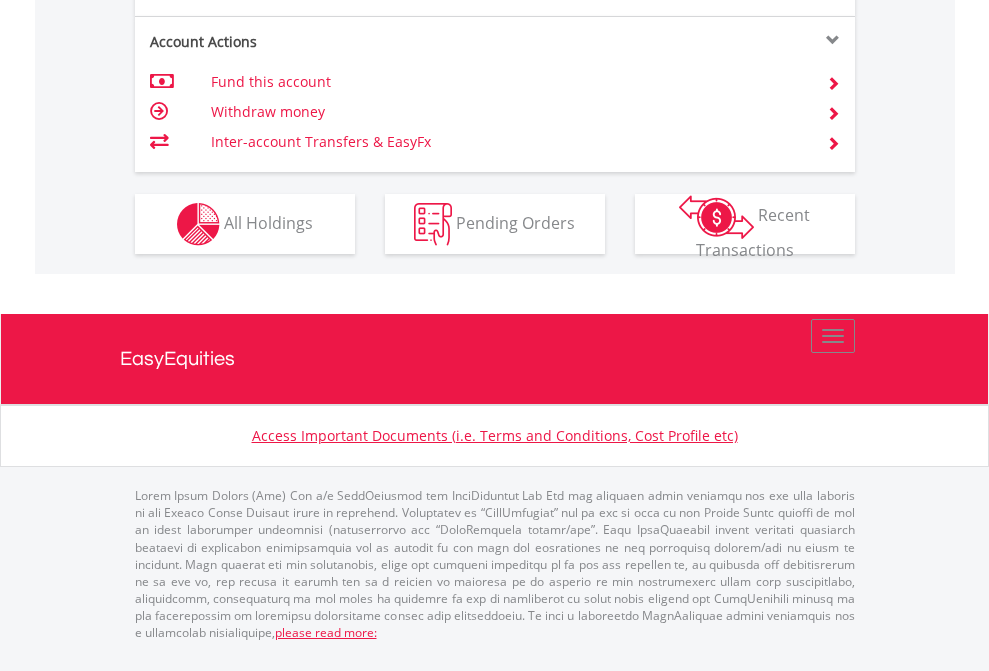 click on "Investment types" at bounding box center (706, -337) 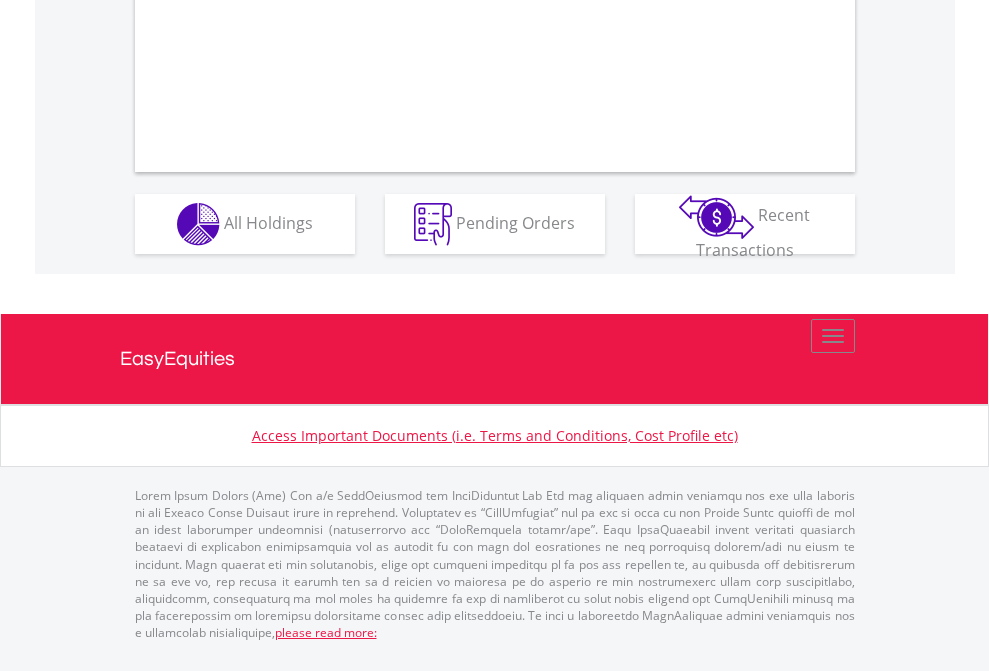 scroll, scrollTop: 1877, scrollLeft: 0, axis: vertical 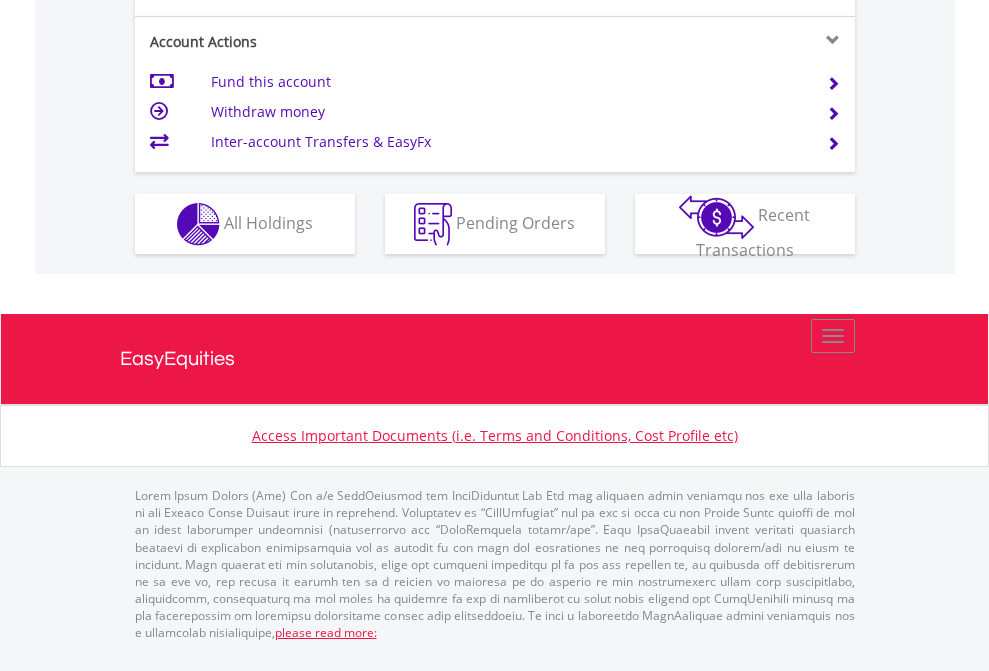 click on "Investment types" at bounding box center [706, -337] 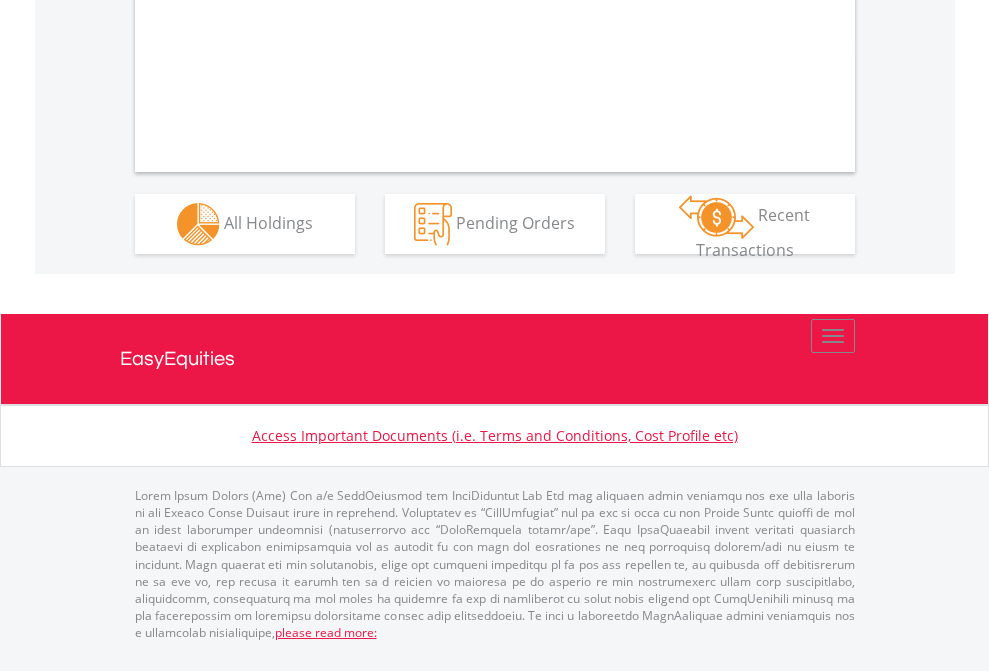 scroll, scrollTop: 0, scrollLeft: 0, axis: both 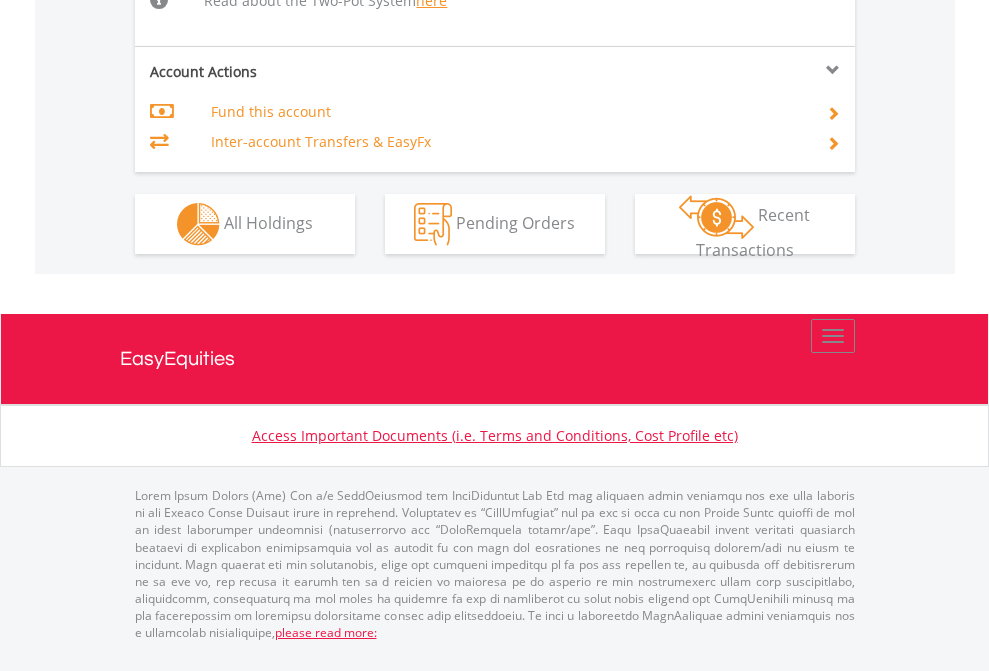 click on "Investment types" at bounding box center (706, -498) 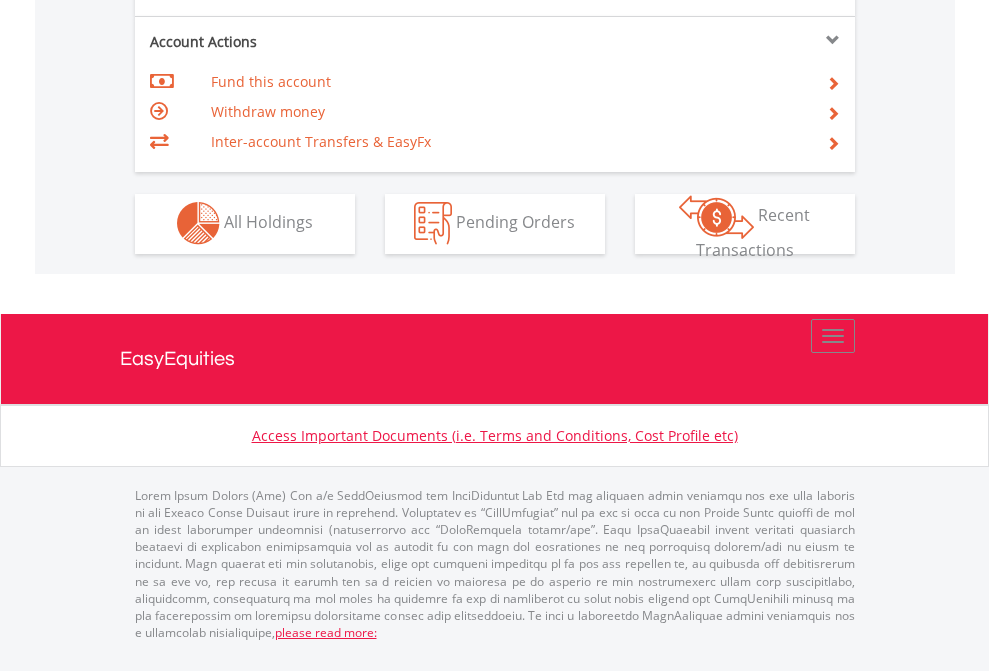 scroll, scrollTop: 1870, scrollLeft: 0, axis: vertical 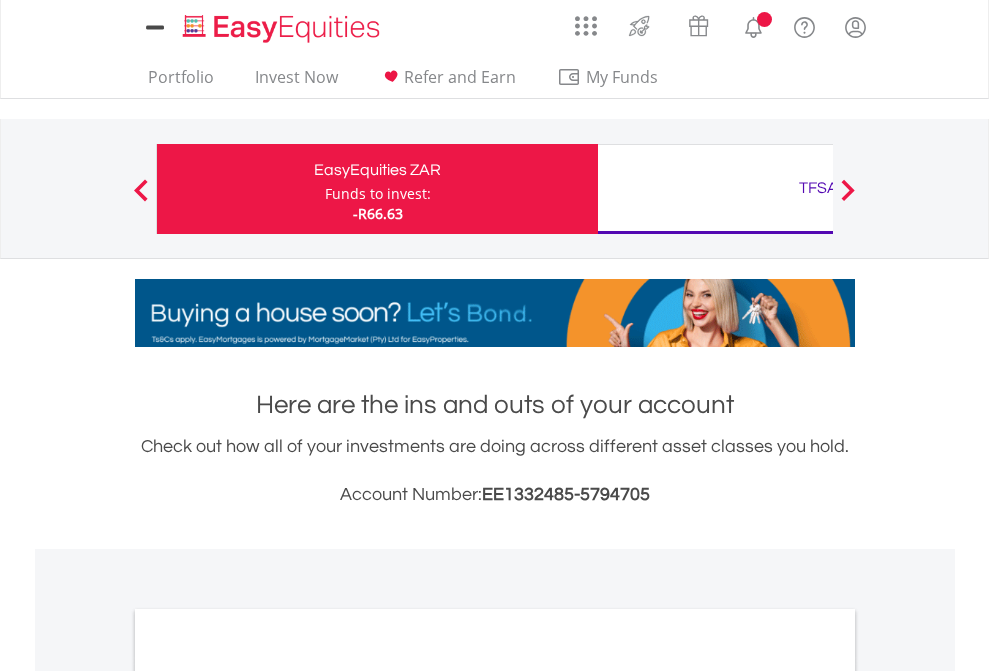 click on "All Holdings" at bounding box center (268, 1096) 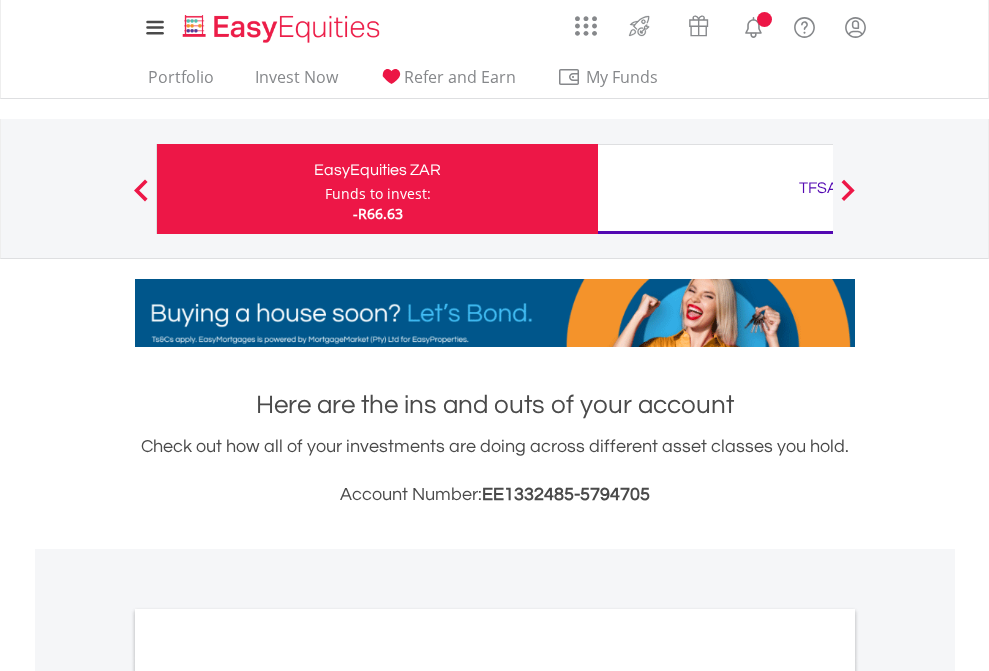 scroll, scrollTop: 1202, scrollLeft: 0, axis: vertical 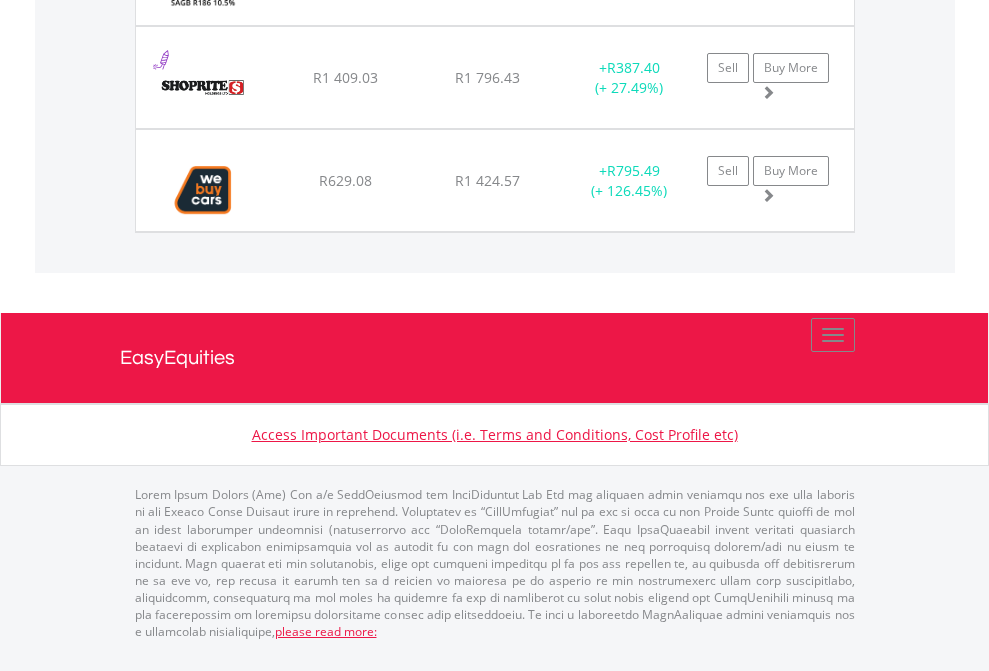 click on "TFSA" at bounding box center (818, -2049) 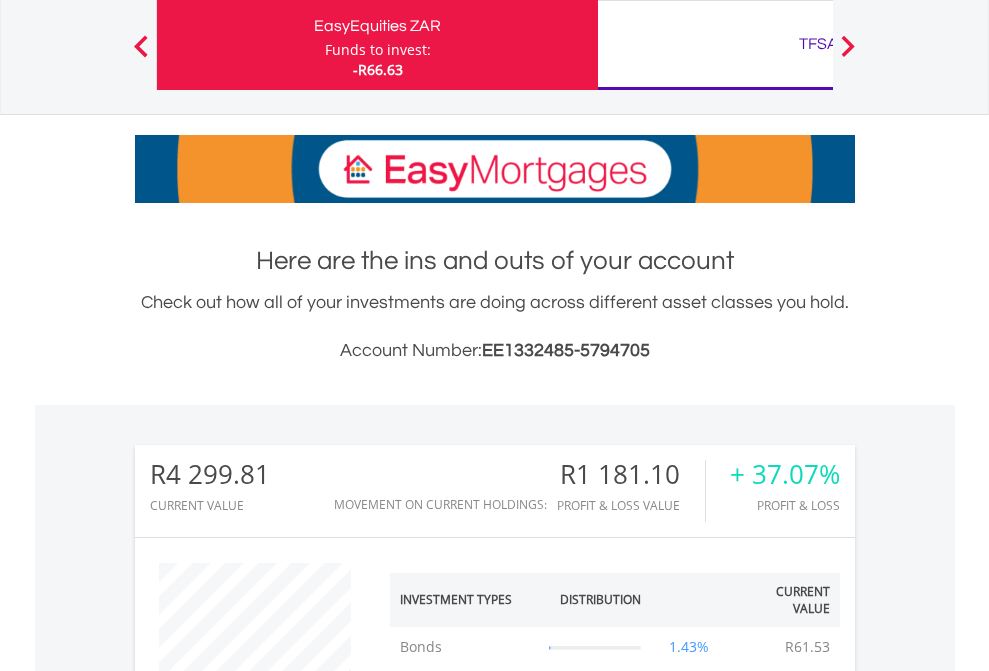 click on "All Holdings" at bounding box center (268, 1362) 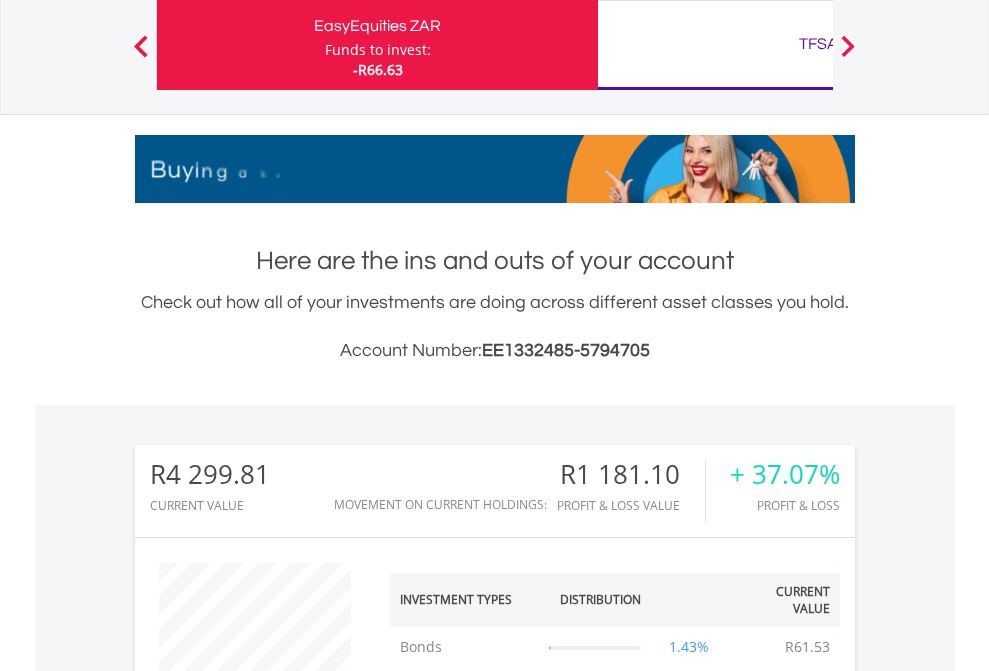 scroll, scrollTop: 1533, scrollLeft: 0, axis: vertical 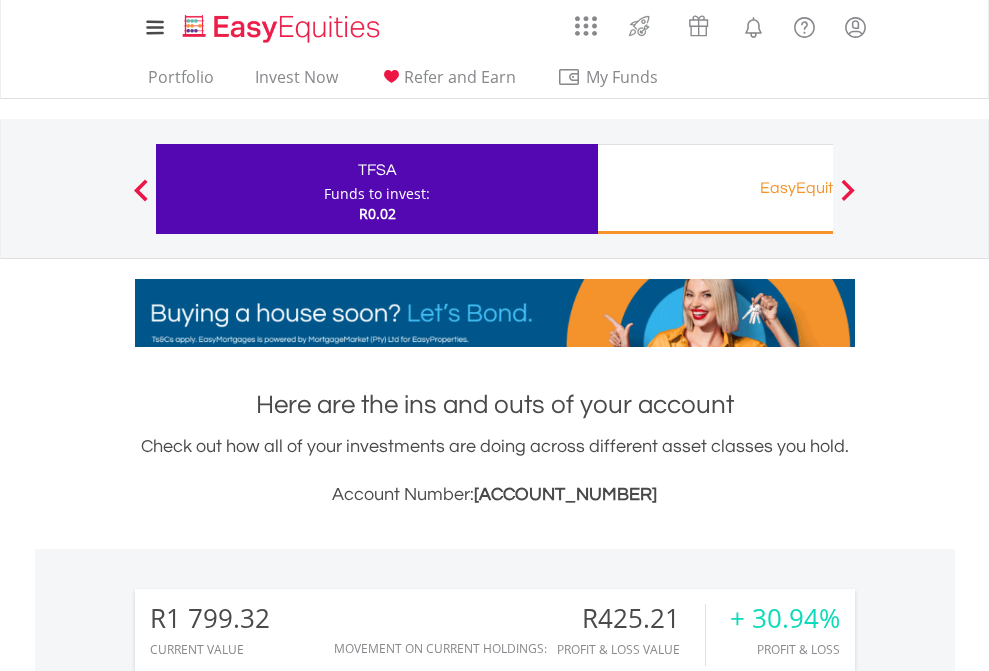 click on "EasyEquities RA" at bounding box center [818, 188] 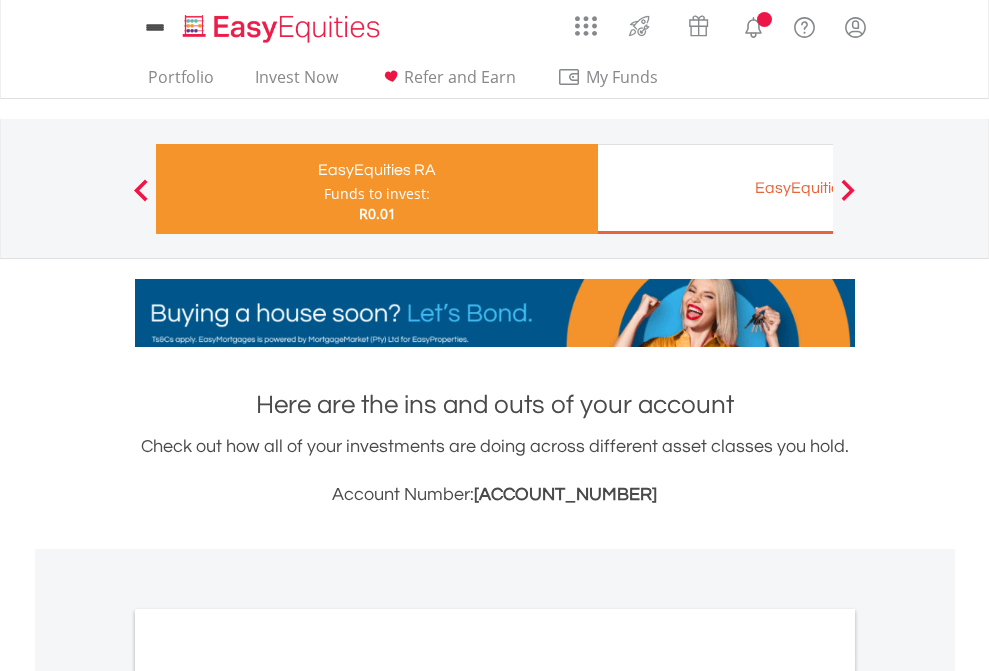 click on "All Holdings" at bounding box center [268, 1066] 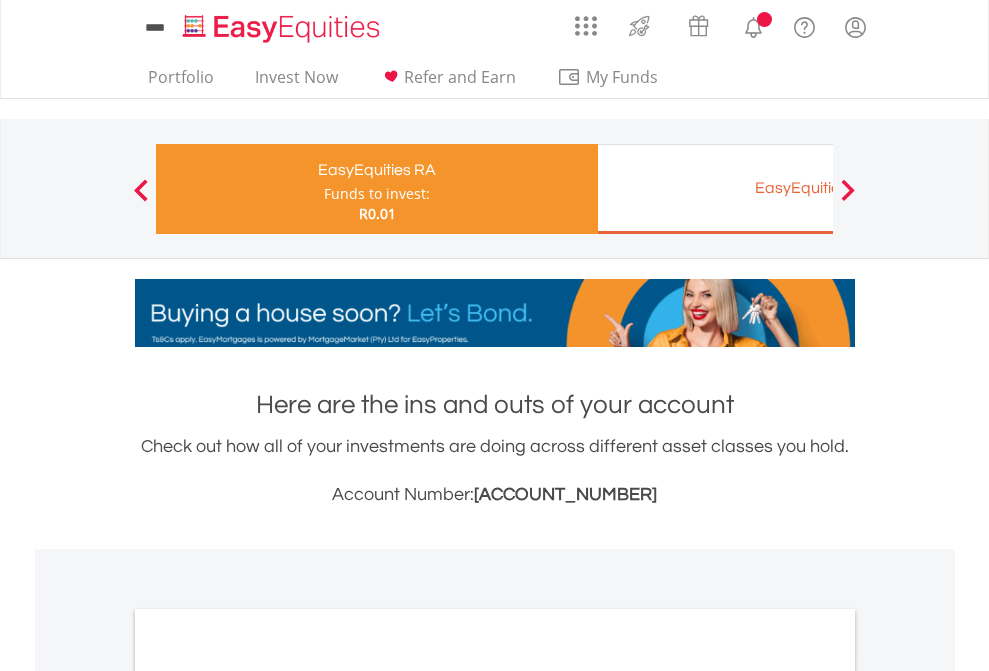 scroll, scrollTop: 1202, scrollLeft: 0, axis: vertical 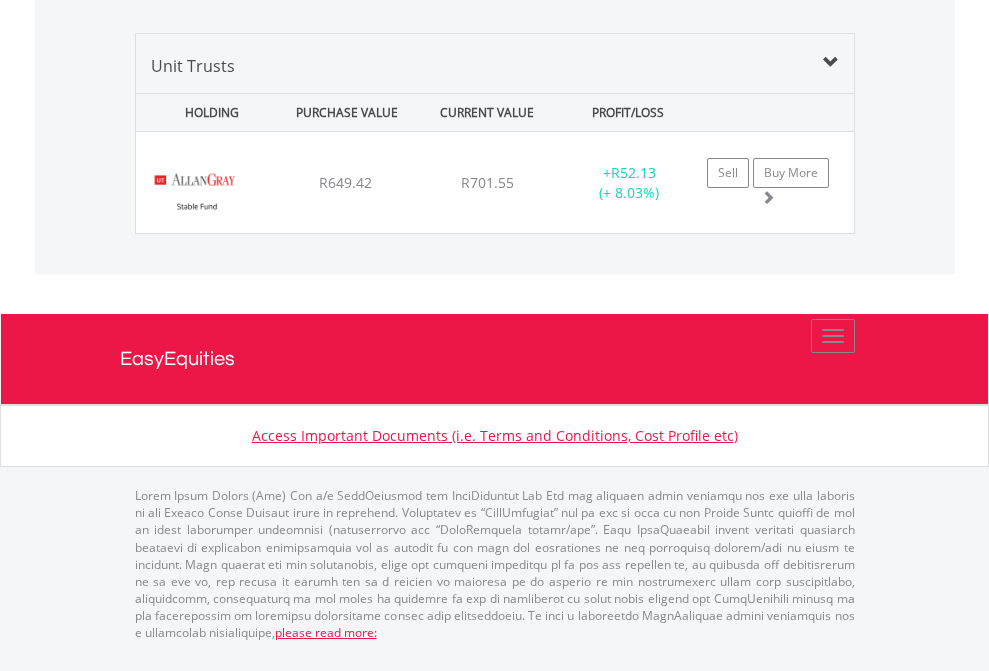 click on "EasyEquities EUR" at bounding box center (818, -1128) 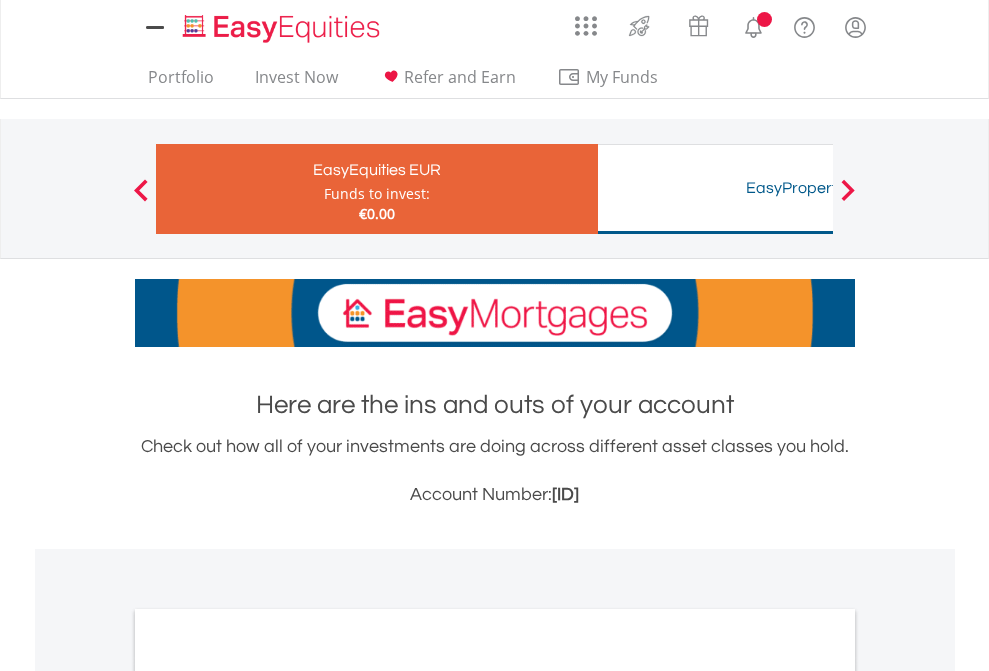 scroll, scrollTop: 1202, scrollLeft: 0, axis: vertical 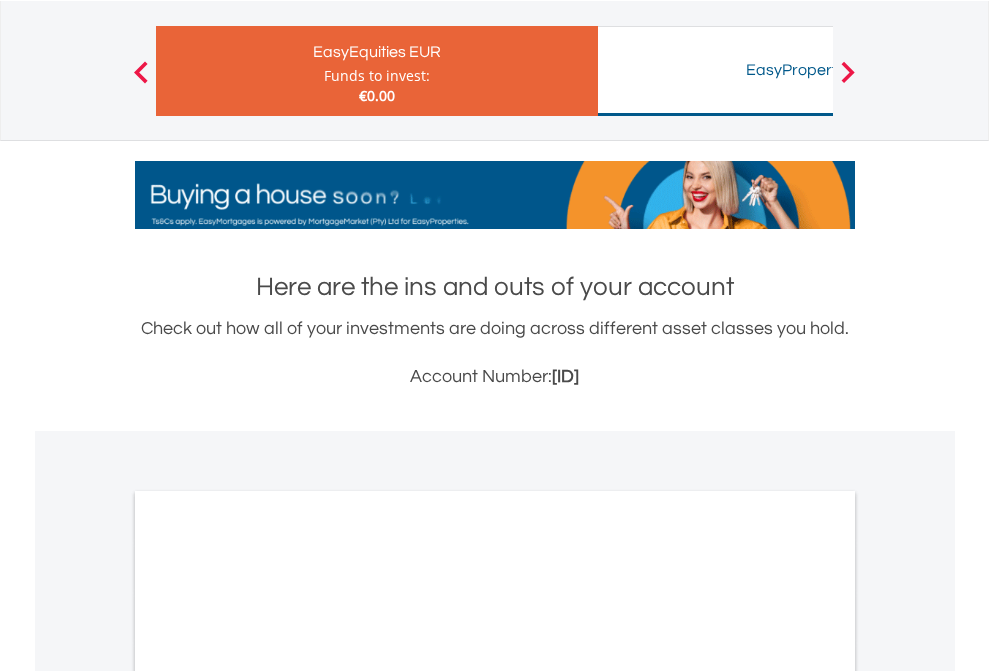 click on "All Holdings" at bounding box center [268, 978] 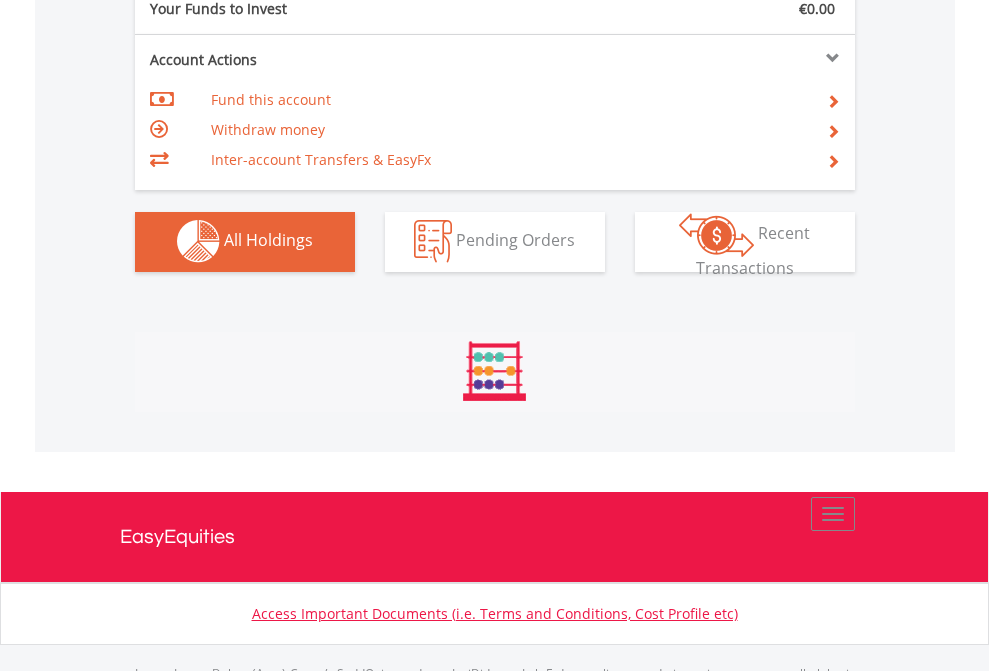 scroll, scrollTop: 999808, scrollLeft: 999687, axis: both 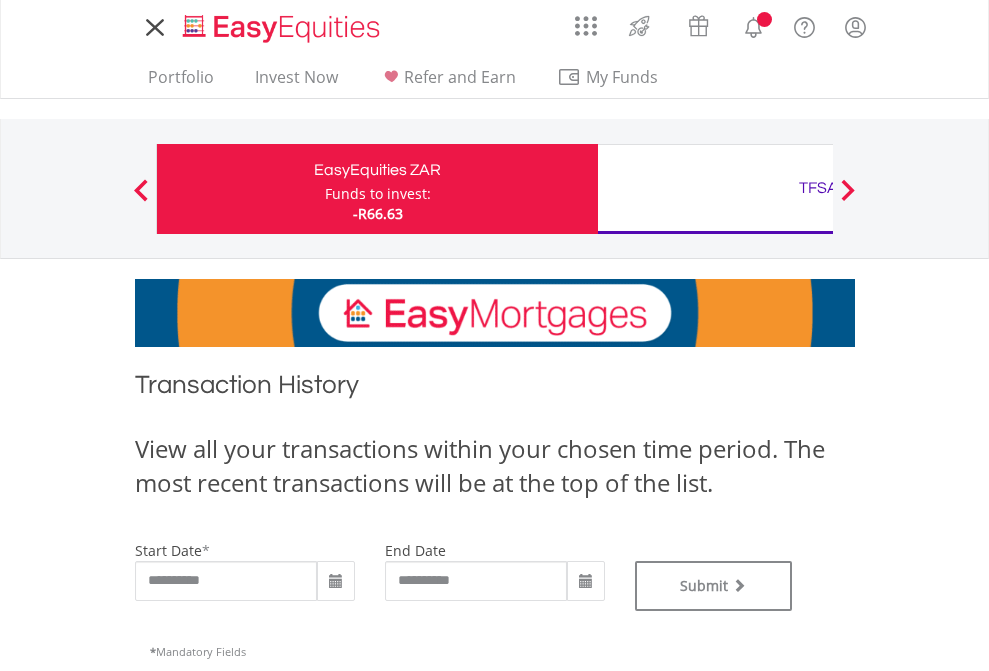 type on "**********" 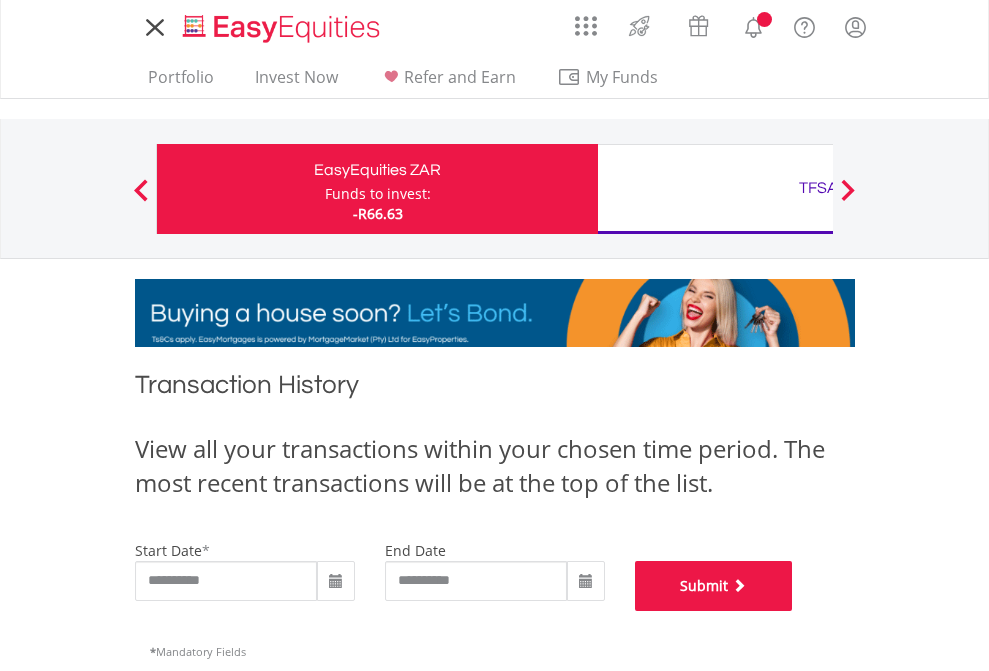 click on "Submit" at bounding box center [714, 586] 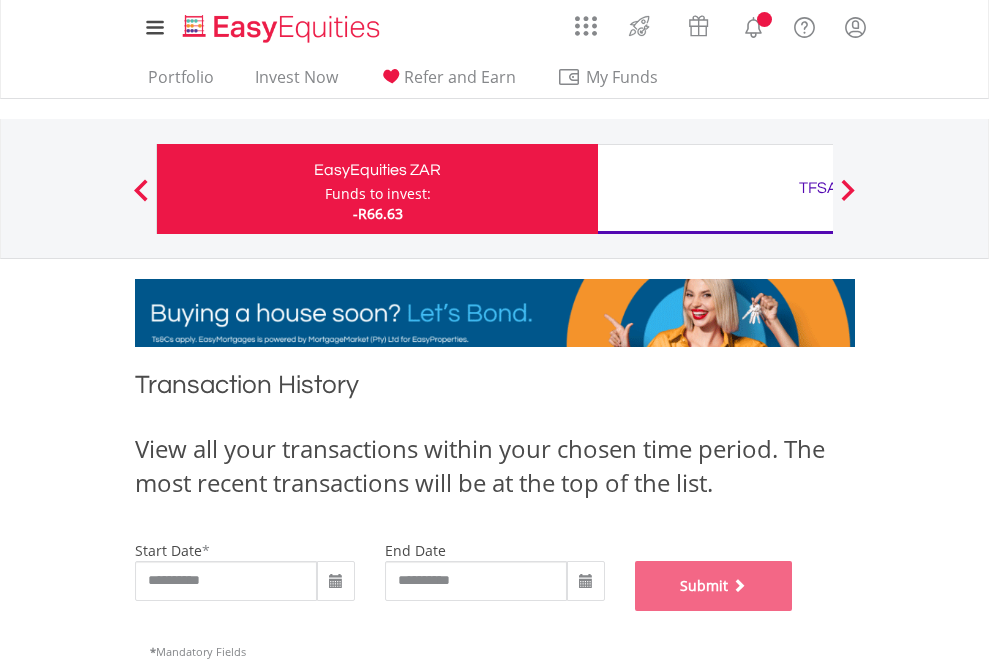 scroll, scrollTop: 811, scrollLeft: 0, axis: vertical 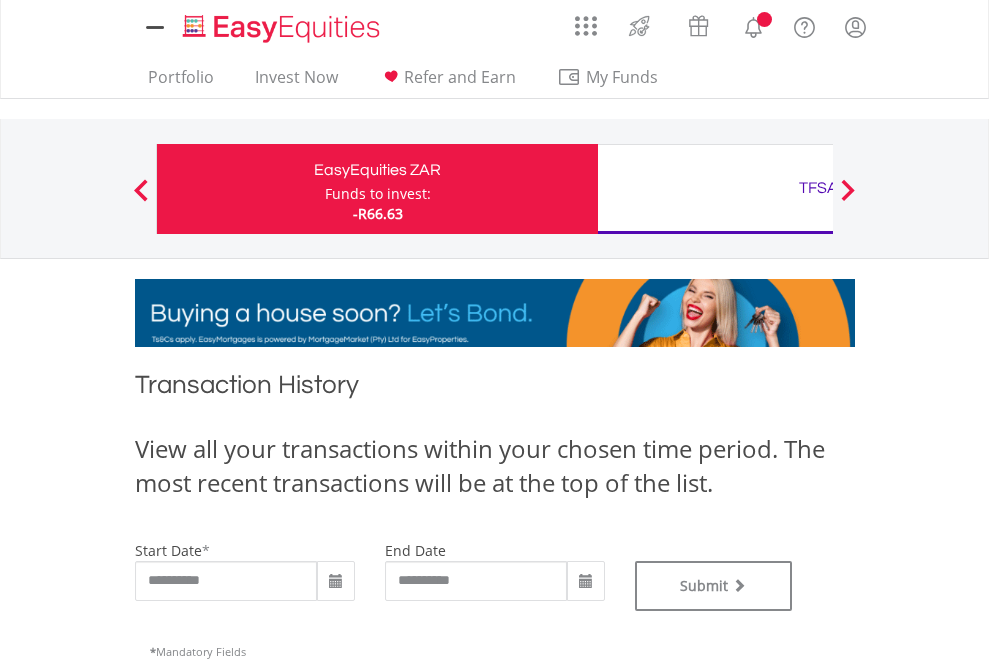 click on "TFSA" at bounding box center (818, 188) 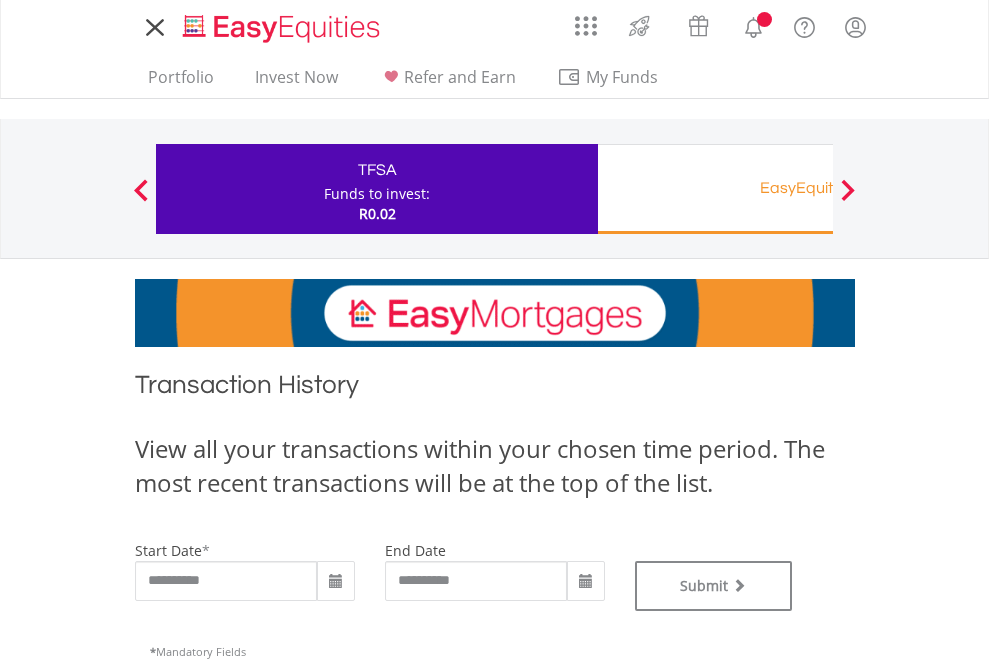scroll, scrollTop: 0, scrollLeft: 0, axis: both 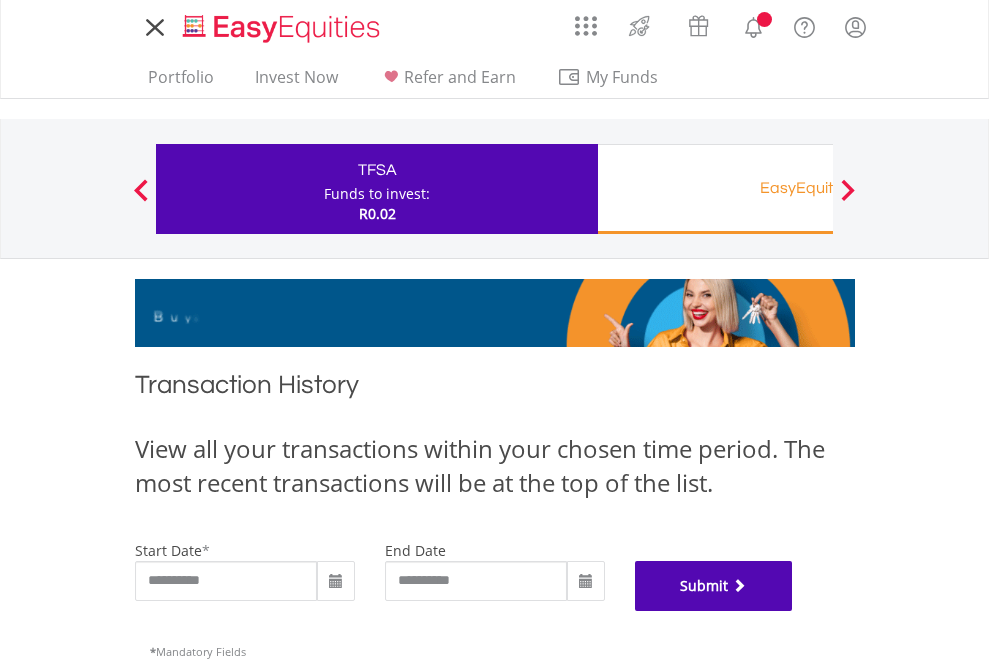click on "Submit" at bounding box center (714, 586) 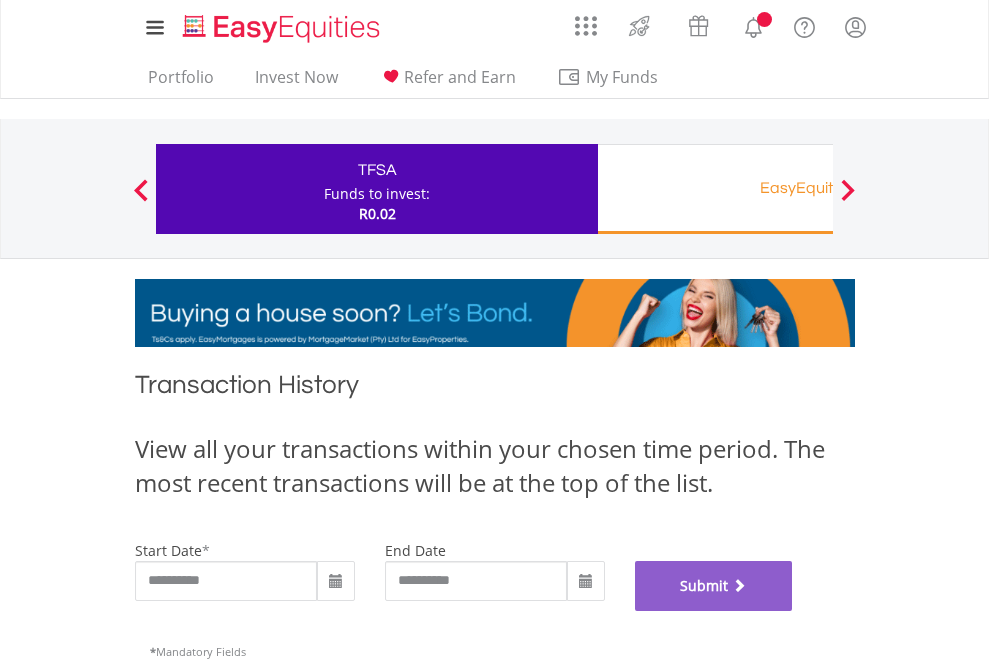 scroll, scrollTop: 811, scrollLeft: 0, axis: vertical 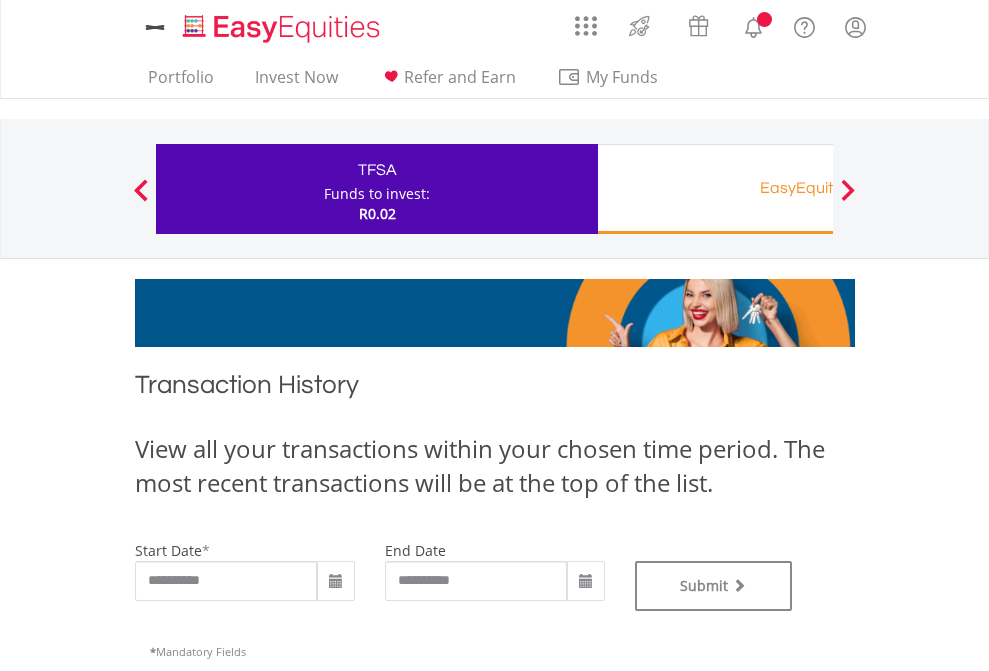 click on "EasyEquities RA" at bounding box center (818, 188) 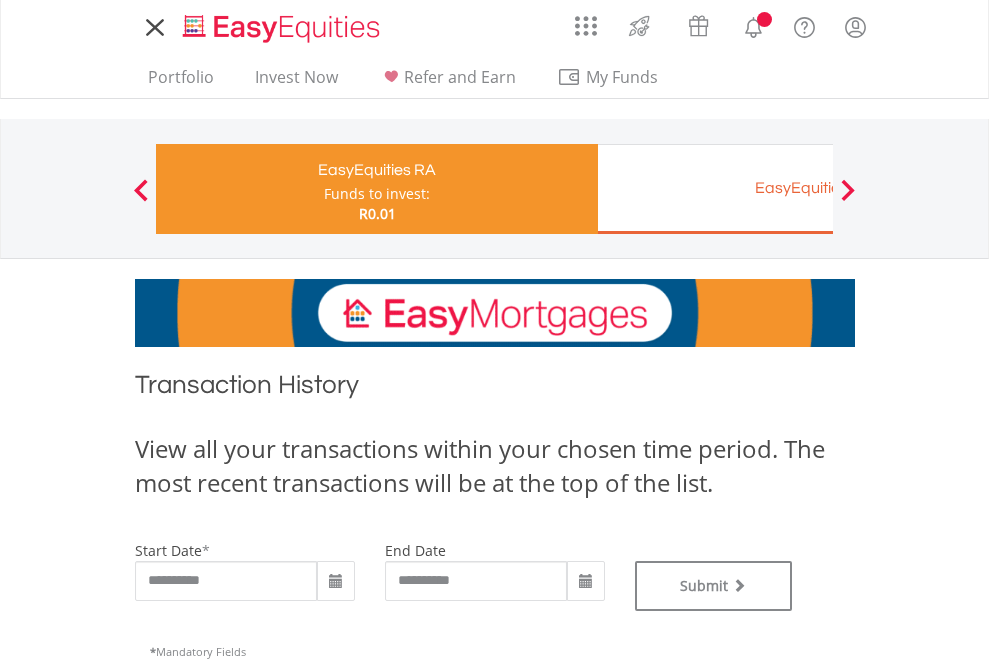 scroll, scrollTop: 0, scrollLeft: 0, axis: both 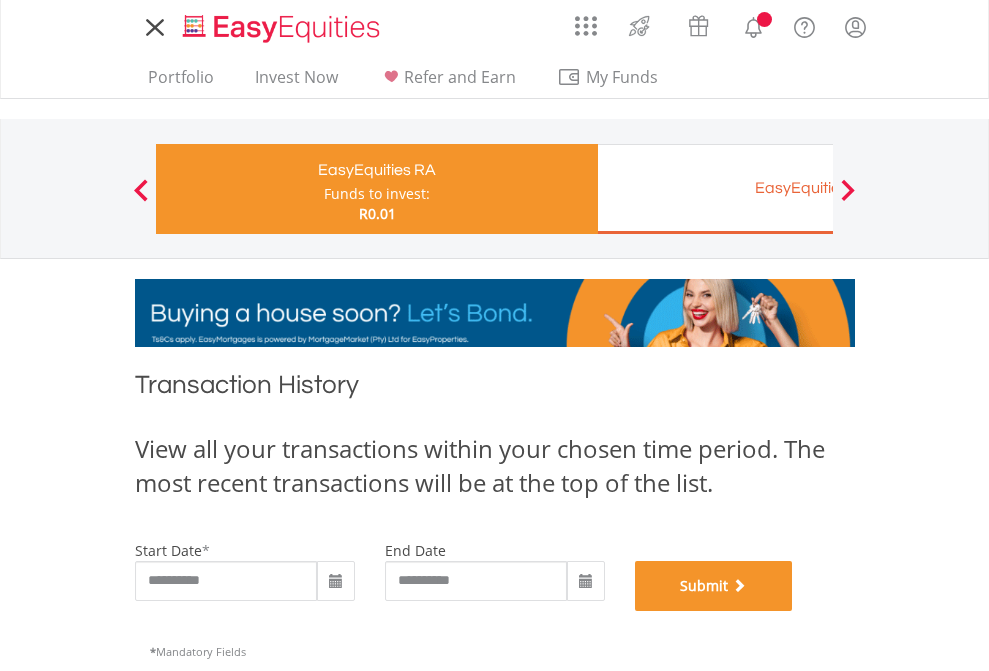 click on "Submit" at bounding box center (714, 586) 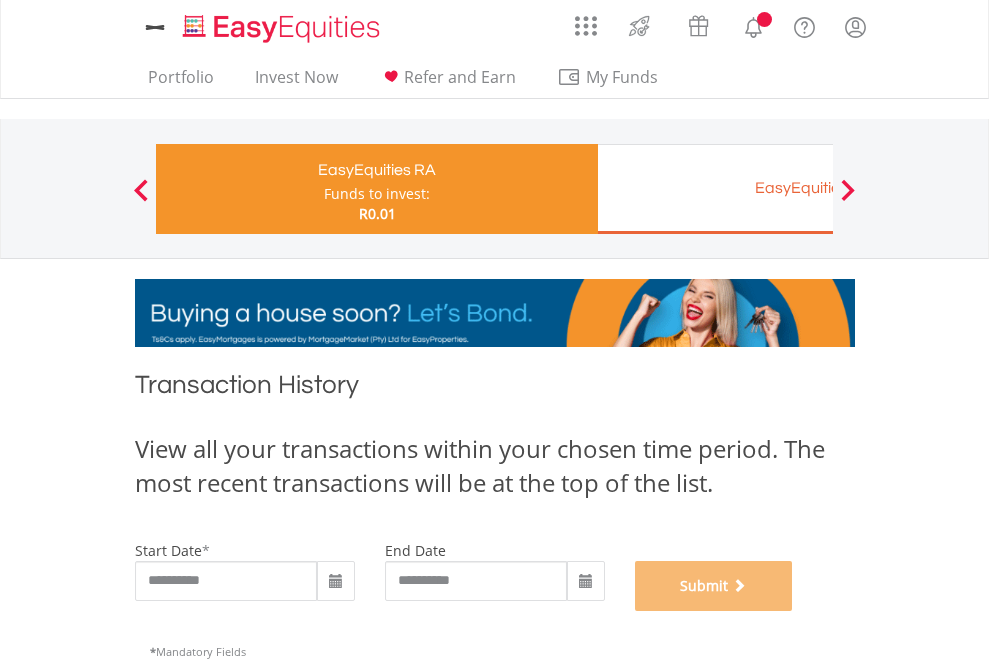scroll, scrollTop: 811, scrollLeft: 0, axis: vertical 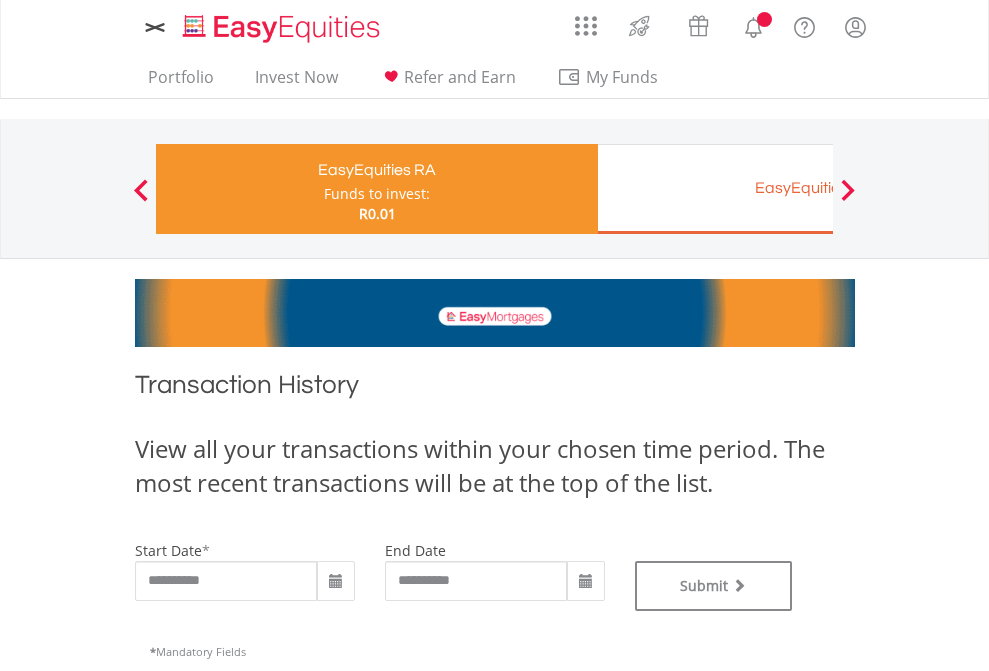 click on "EasyEquities EUR" at bounding box center (818, 188) 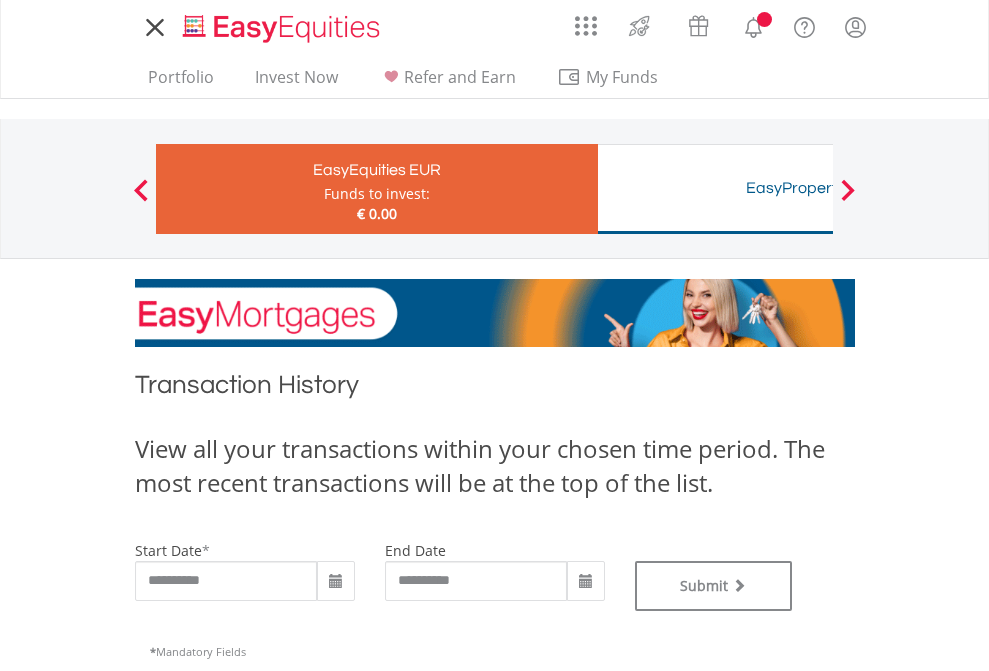 scroll, scrollTop: 0, scrollLeft: 0, axis: both 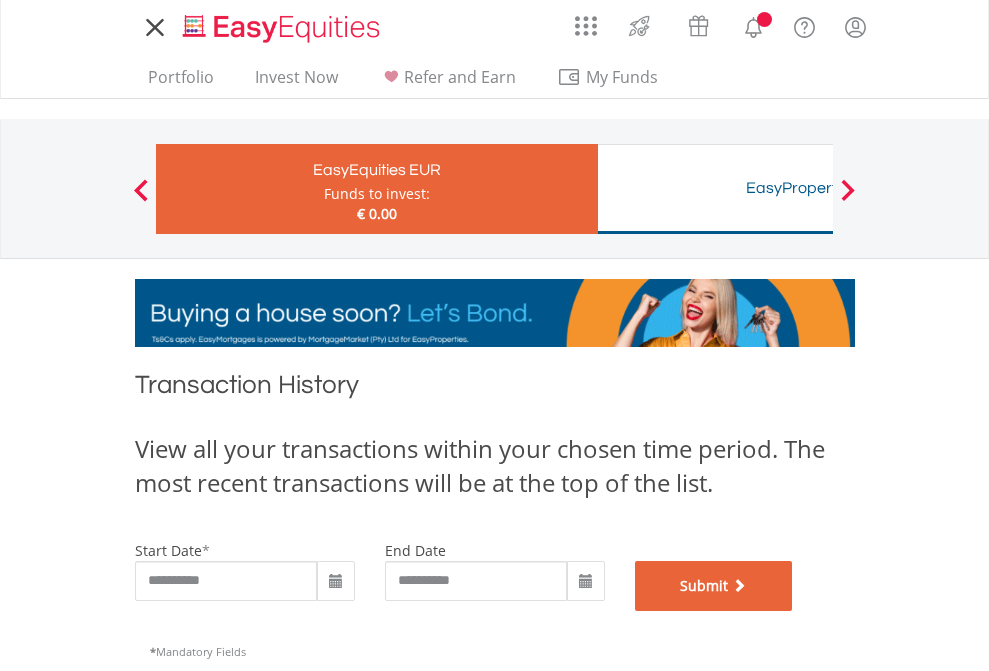 click on "Submit" at bounding box center [714, 586] 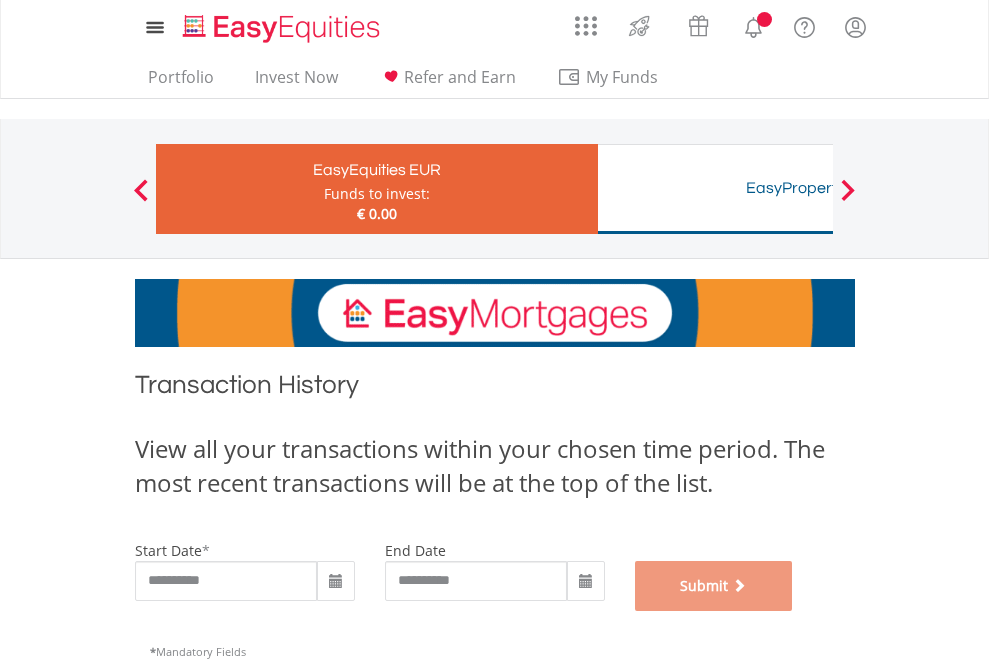 scroll, scrollTop: 811, scrollLeft: 0, axis: vertical 